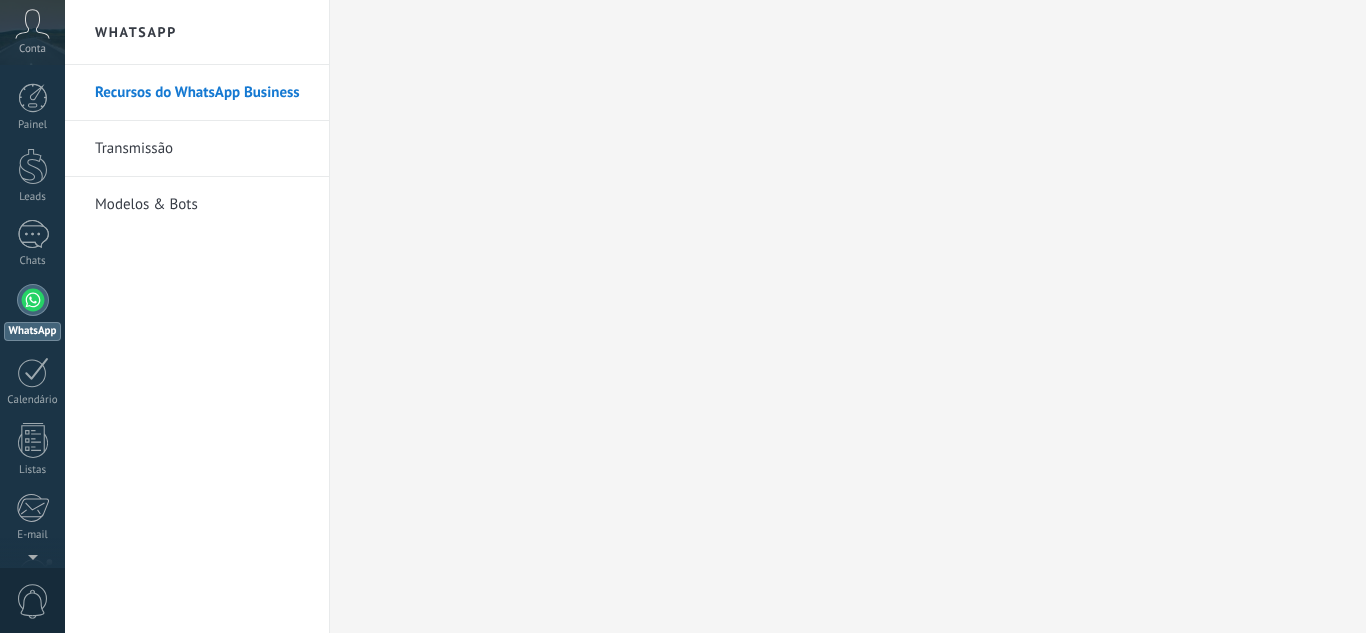 scroll, scrollTop: 0, scrollLeft: 0, axis: both 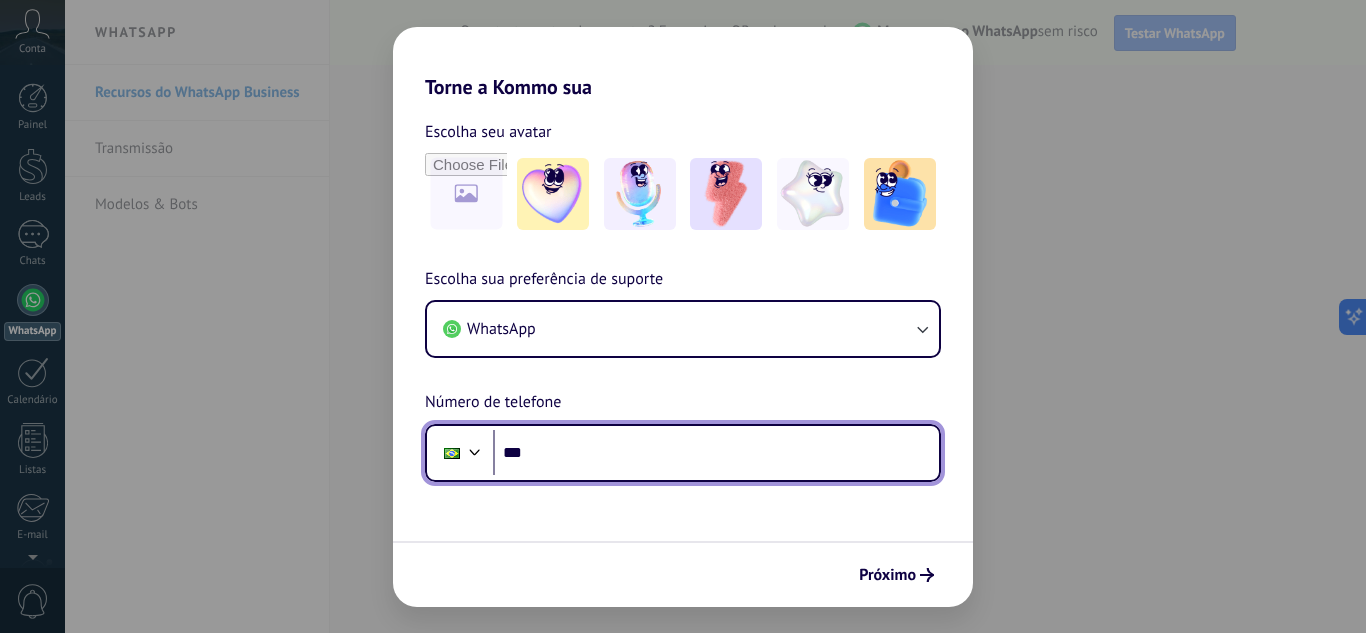 click on "***" at bounding box center [716, 453] 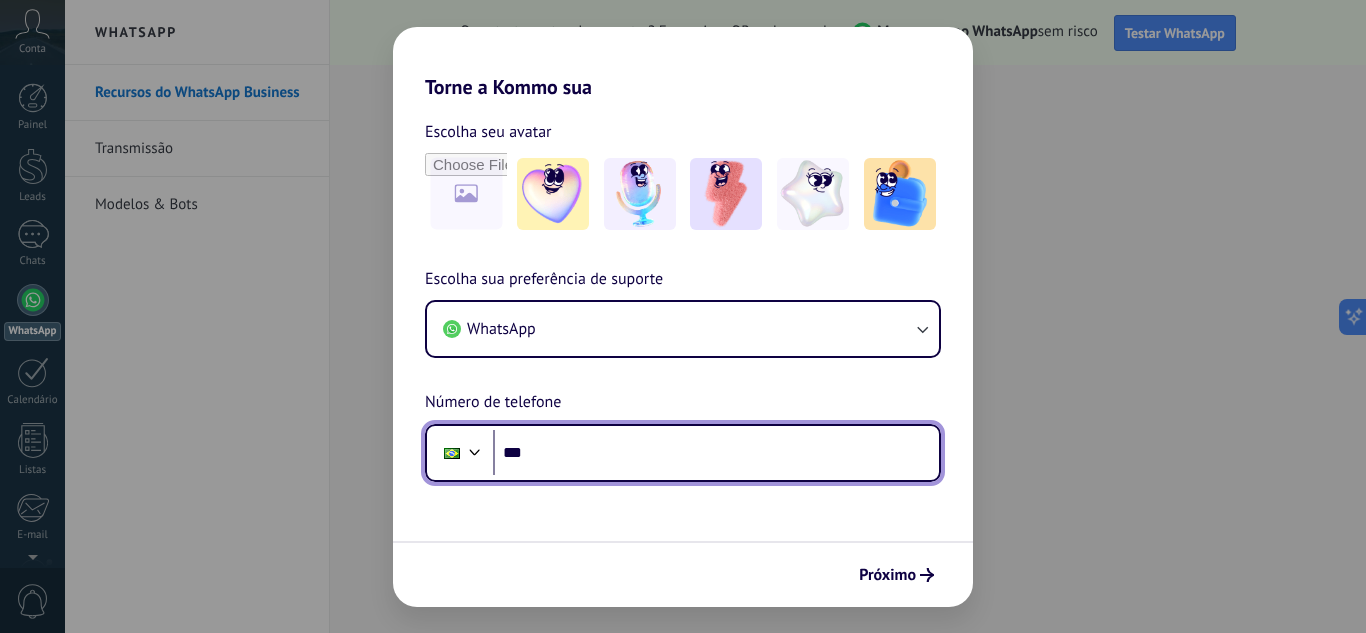 click on "***" at bounding box center (716, 453) 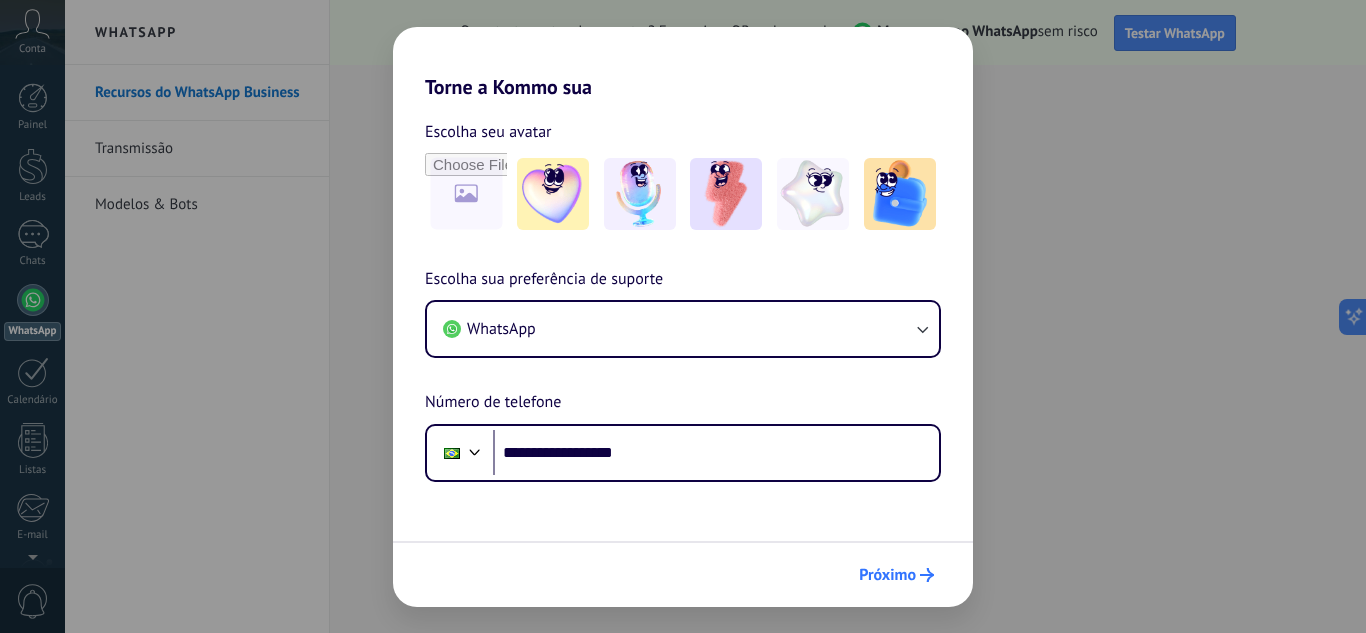 click at bounding box center (927, 575) 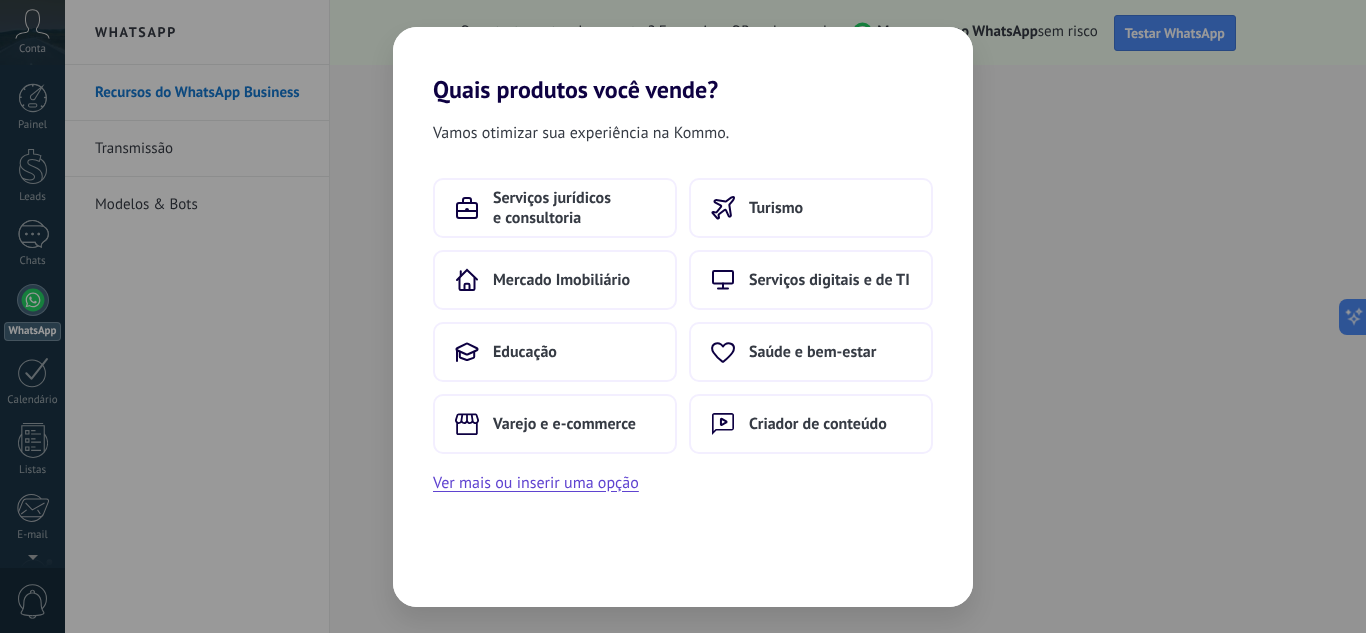 scroll, scrollTop: 0, scrollLeft: 0, axis: both 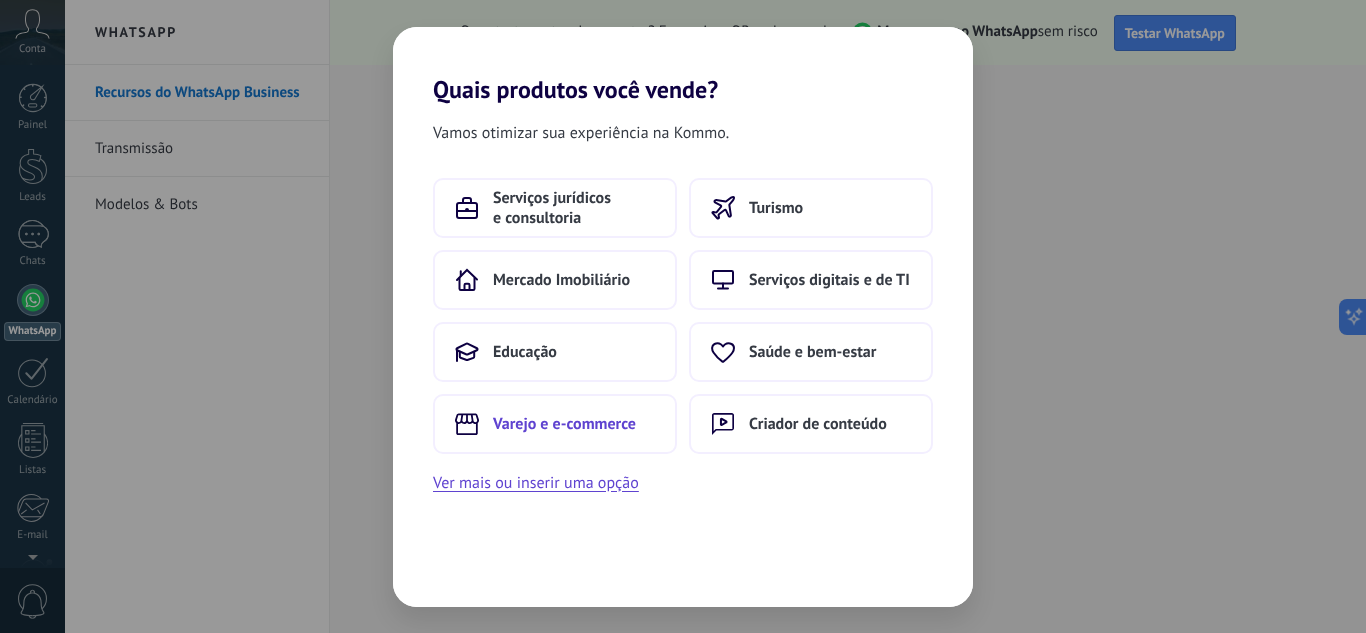drag, startPoint x: 687, startPoint y: 409, endPoint x: 659, endPoint y: 417, distance: 29.12044 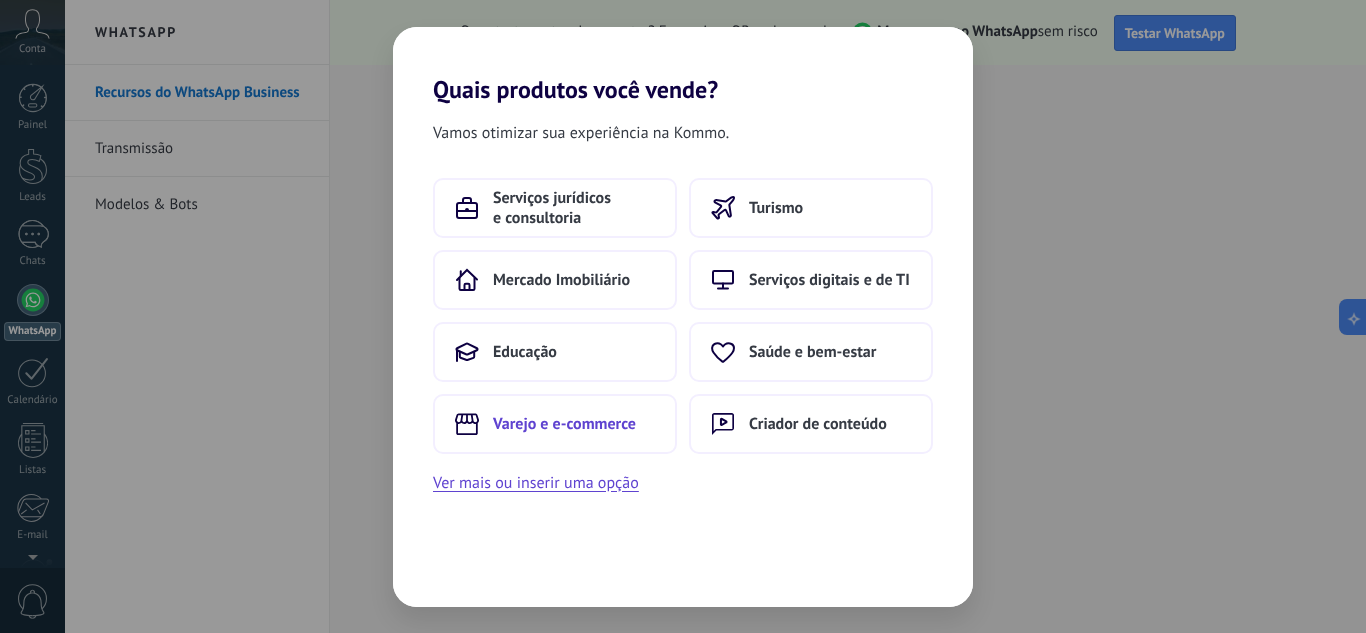 click on "Varejo e e-commerce" at bounding box center [555, 424] 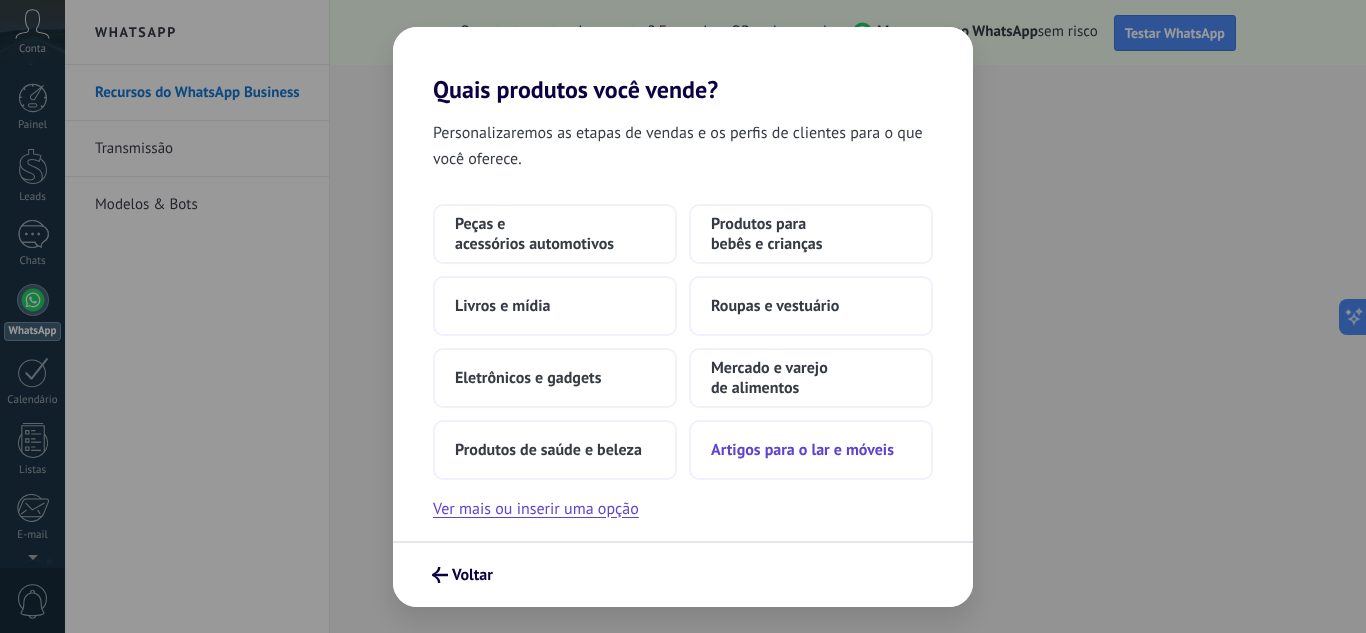 click on "Artigos para o lar e móveis" at bounding box center [555, 234] 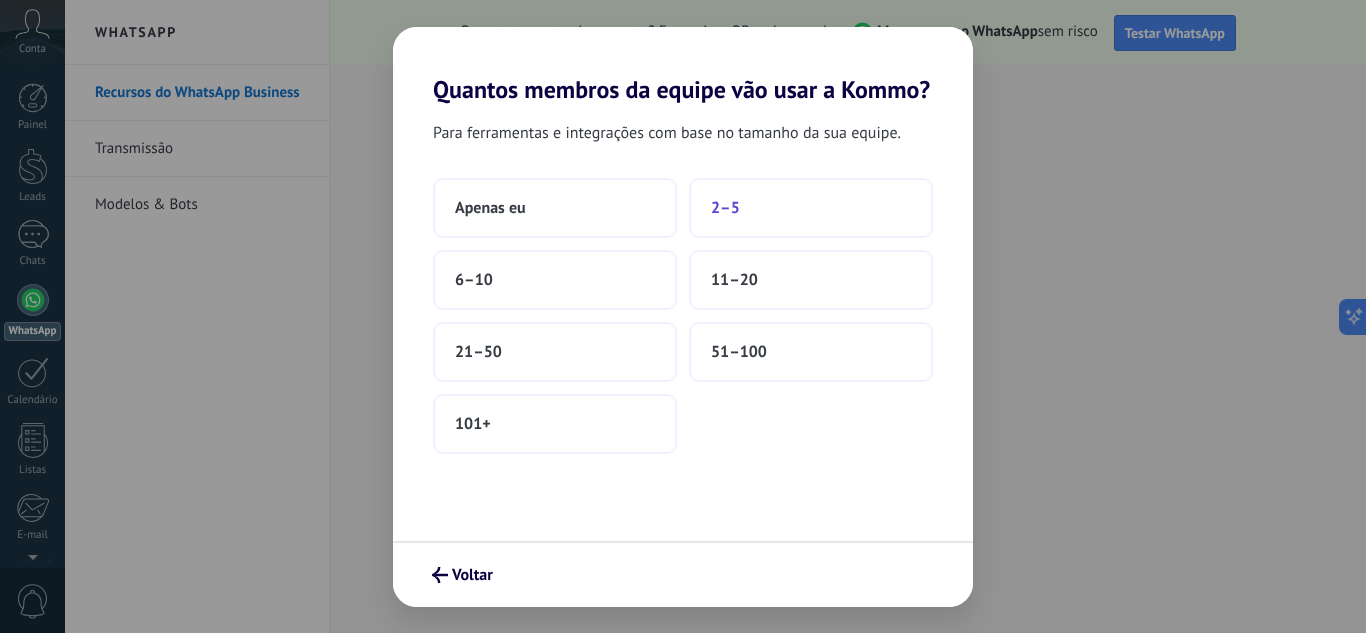 click on "2–5" at bounding box center [811, 208] 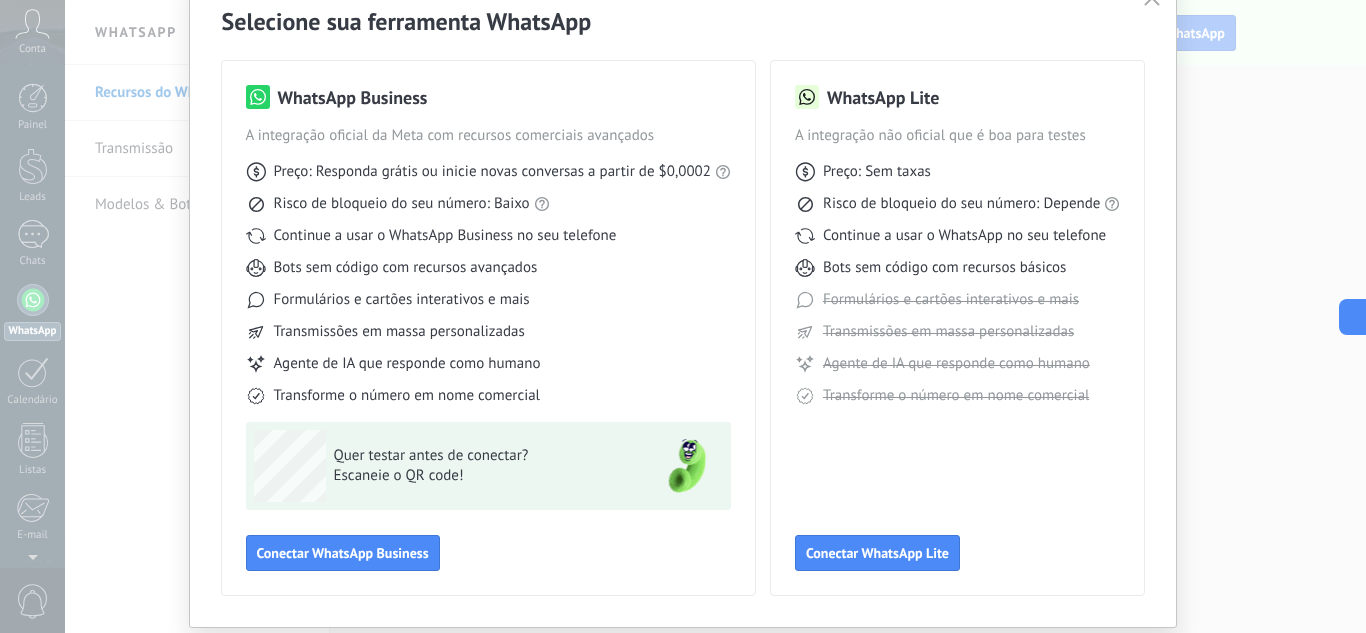 scroll, scrollTop: 91, scrollLeft: 0, axis: vertical 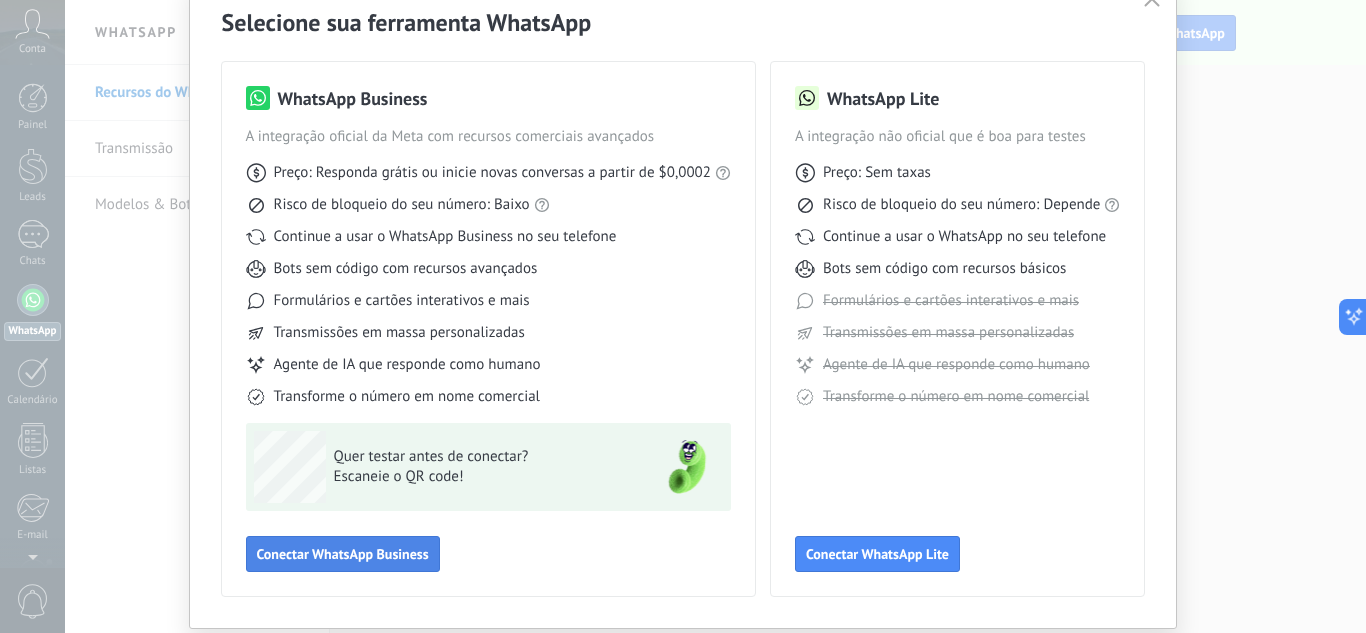 click on "Conectar WhatsApp Business" at bounding box center (343, 554) 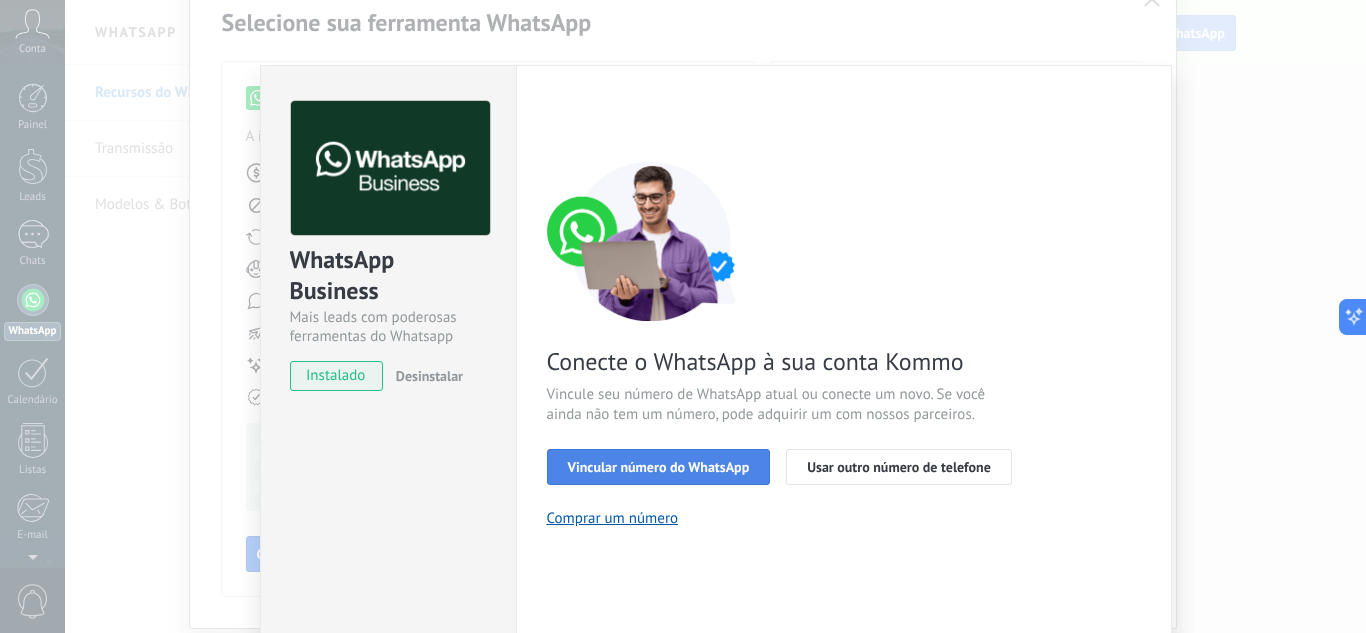 click on "Vincular número do WhatsApp" at bounding box center (659, 467) 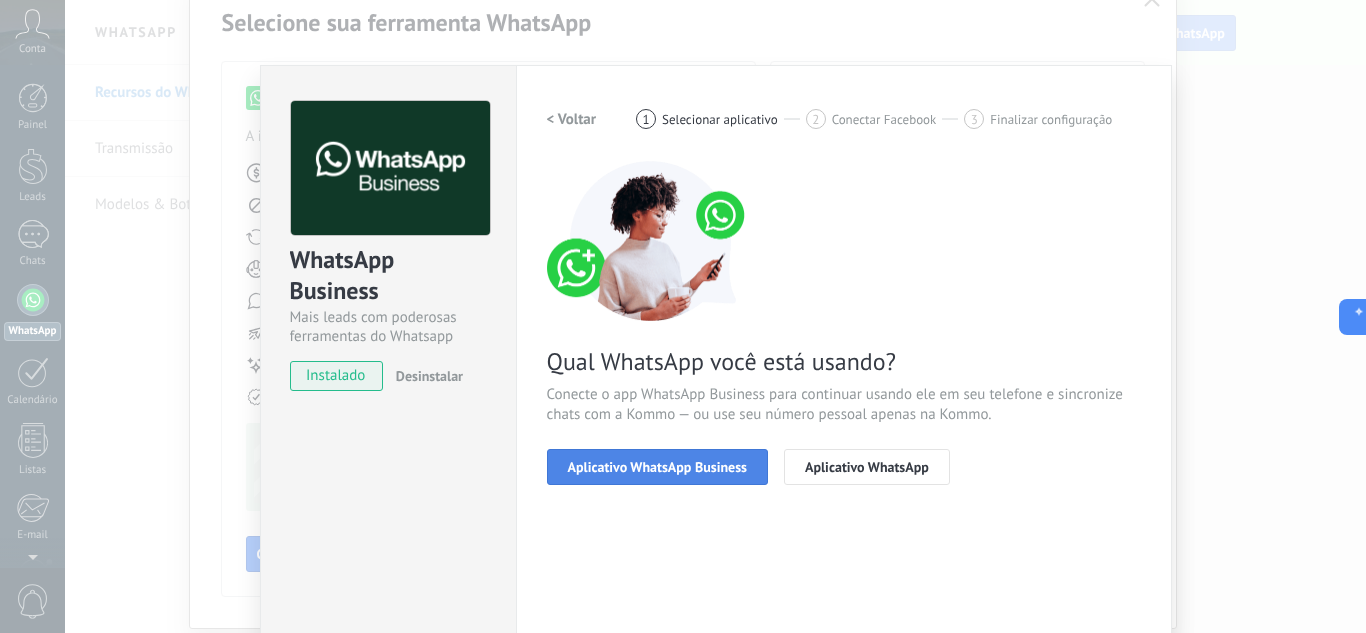 click on "Aplicativo WhatsApp Business" at bounding box center [657, 467] 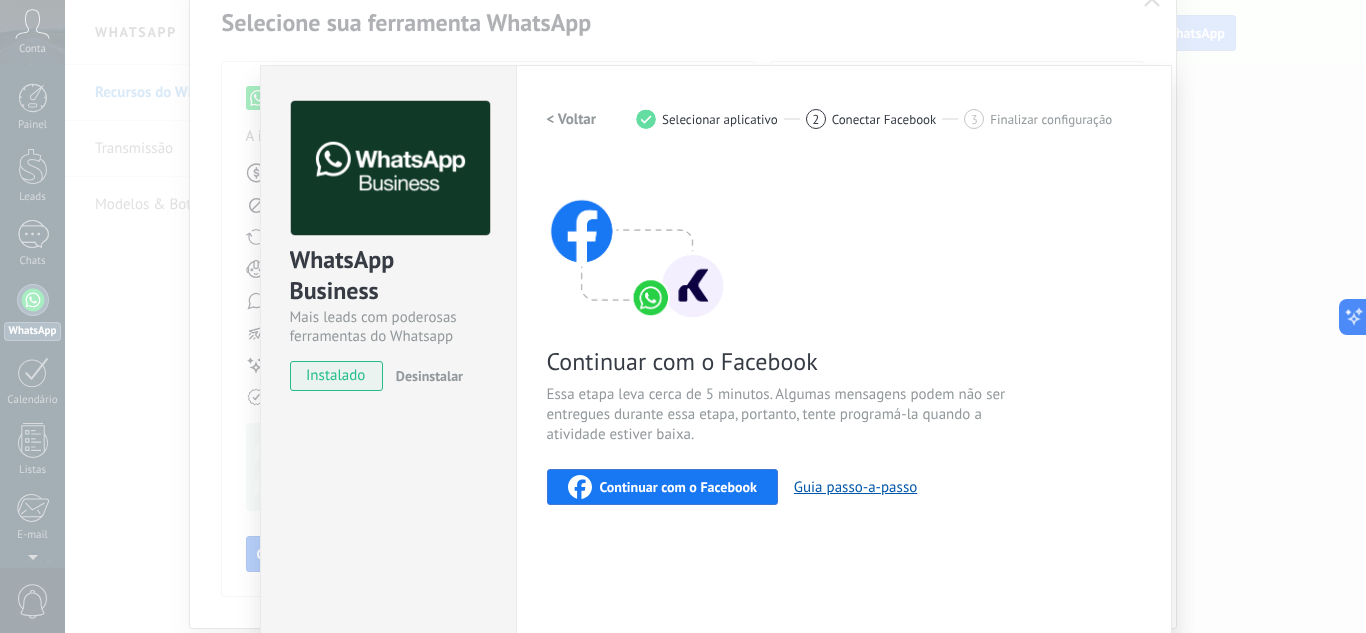 click on "instalado" at bounding box center [336, 376] 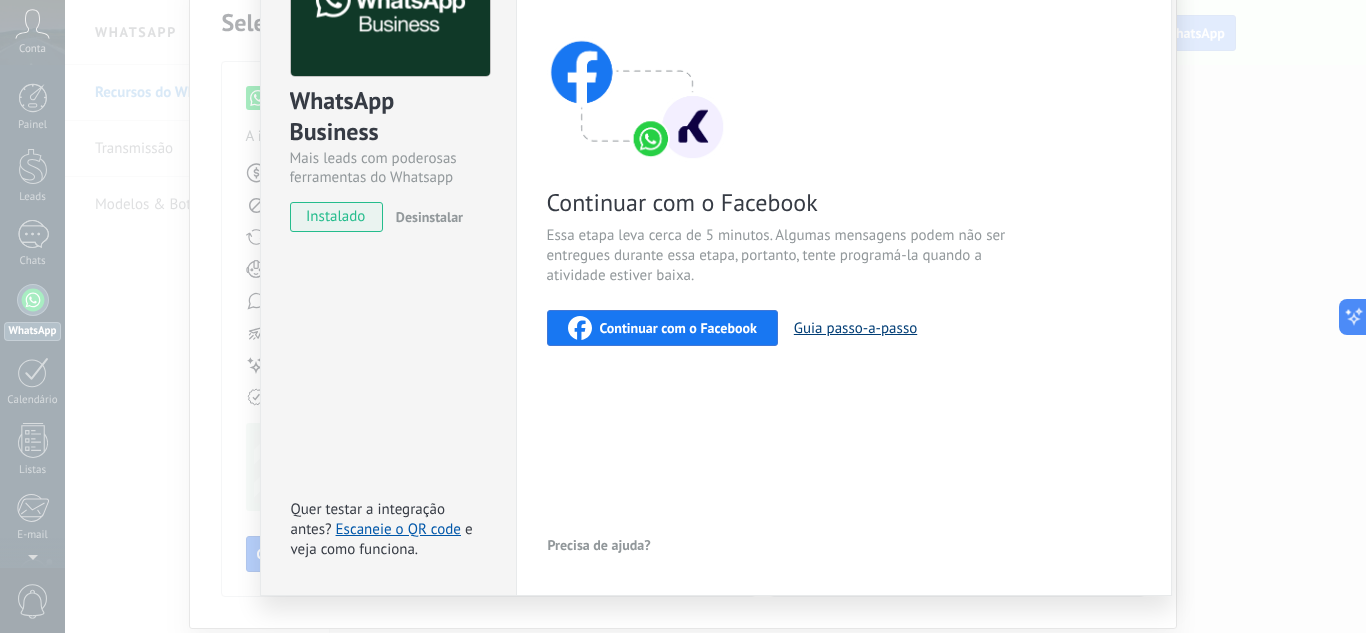scroll, scrollTop: 135, scrollLeft: 0, axis: vertical 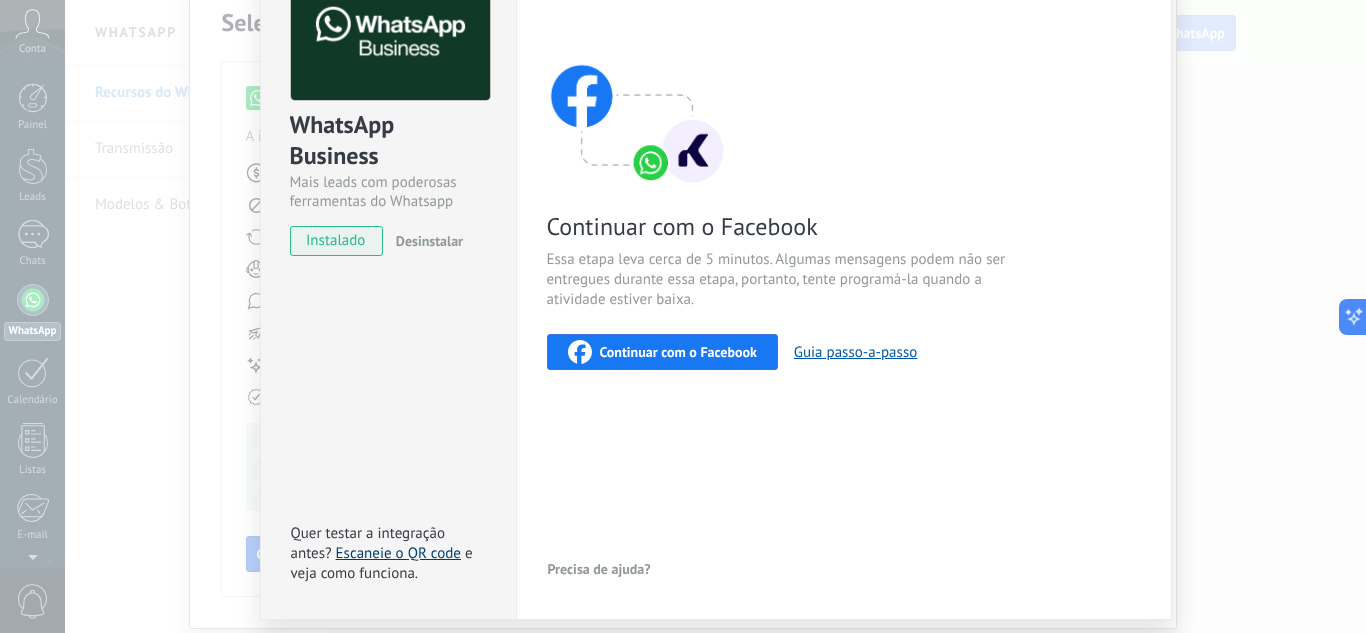 click on "Escaneie o QR code" at bounding box center [398, 553] 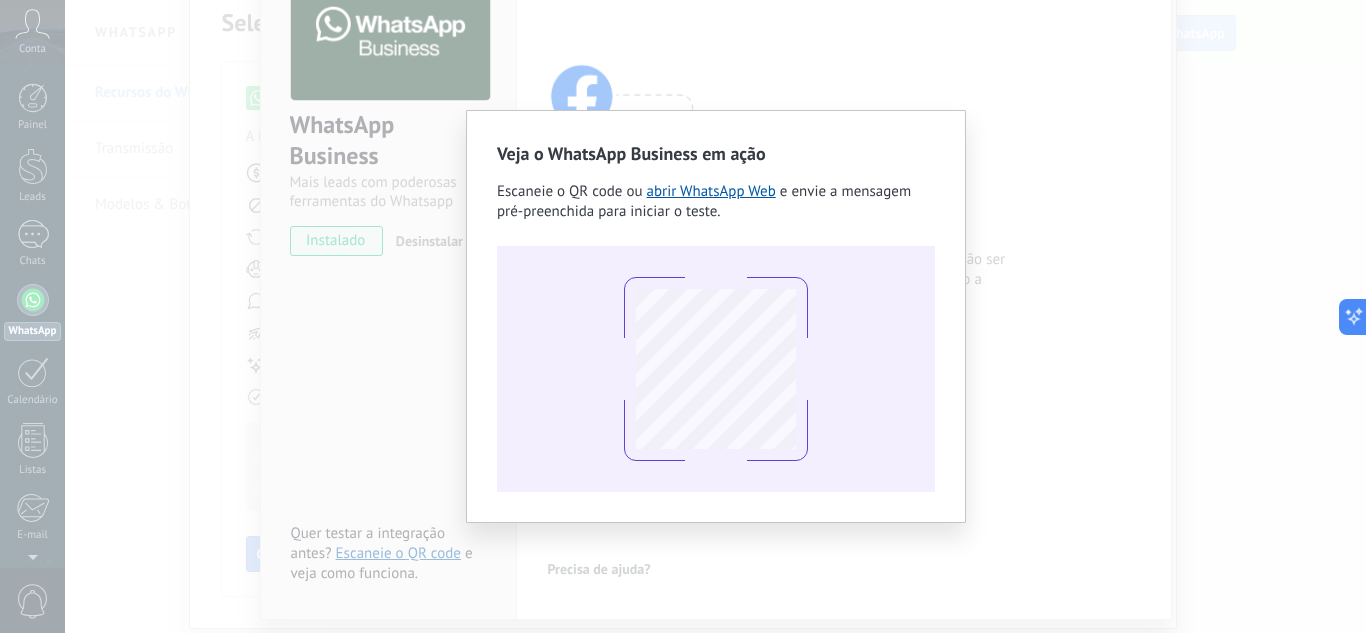 click on "Veja o WhatsApp Business em ação Escaneie o QR code ou   abrir WhatsApp Web   e envie a mensagem pré-preenchida para iniciar o teste." at bounding box center [683, 316] 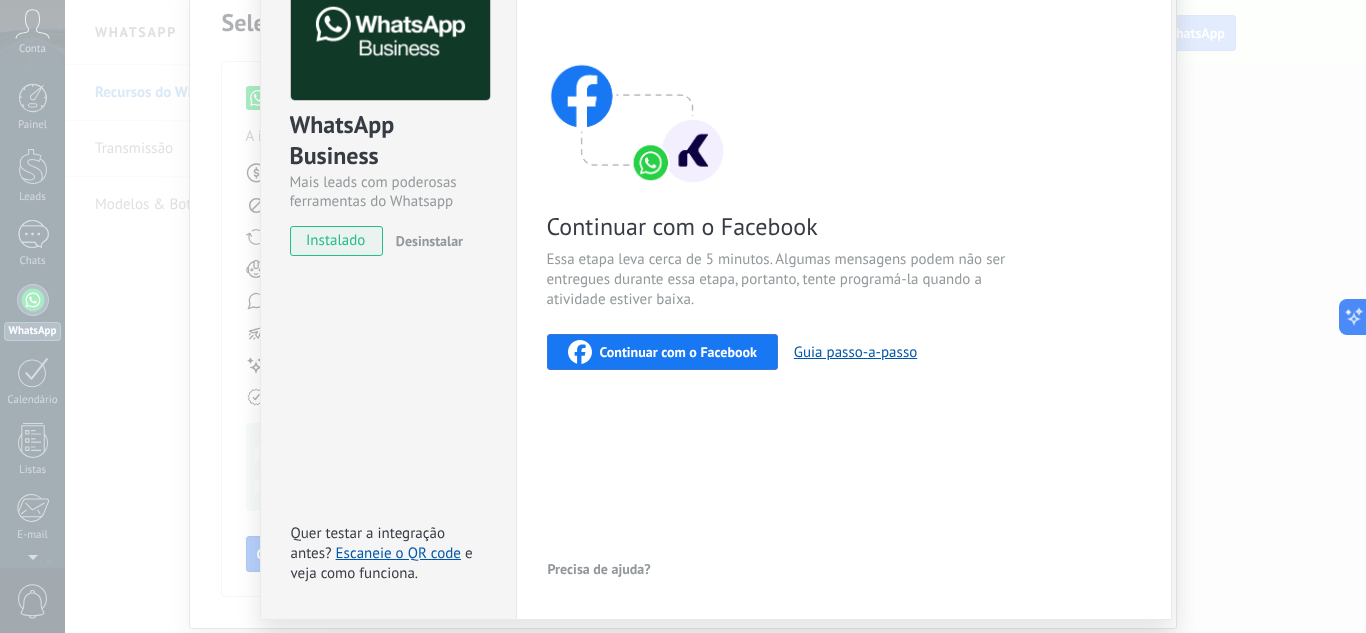drag, startPoint x: 1138, startPoint y: 218, endPoint x: 1073, endPoint y: 246, distance: 70.77429 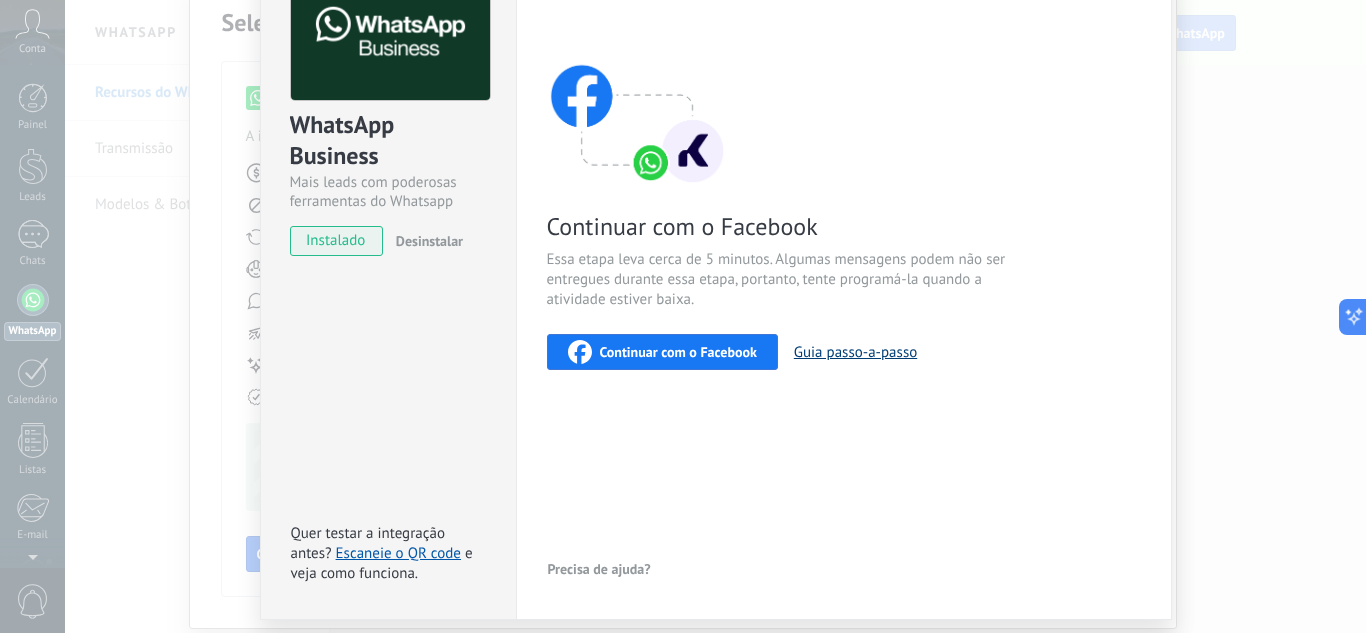 click on "Guia passo-a-passo" at bounding box center [855, 352] 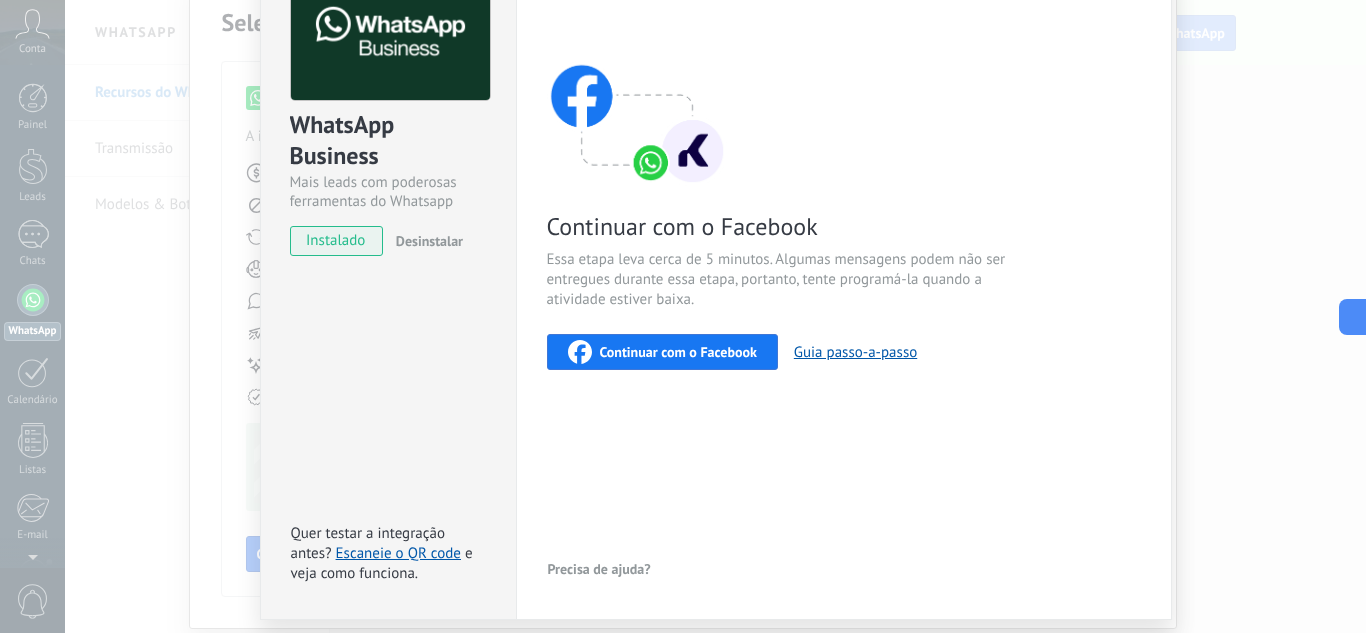 scroll, scrollTop: 0, scrollLeft: 0, axis: both 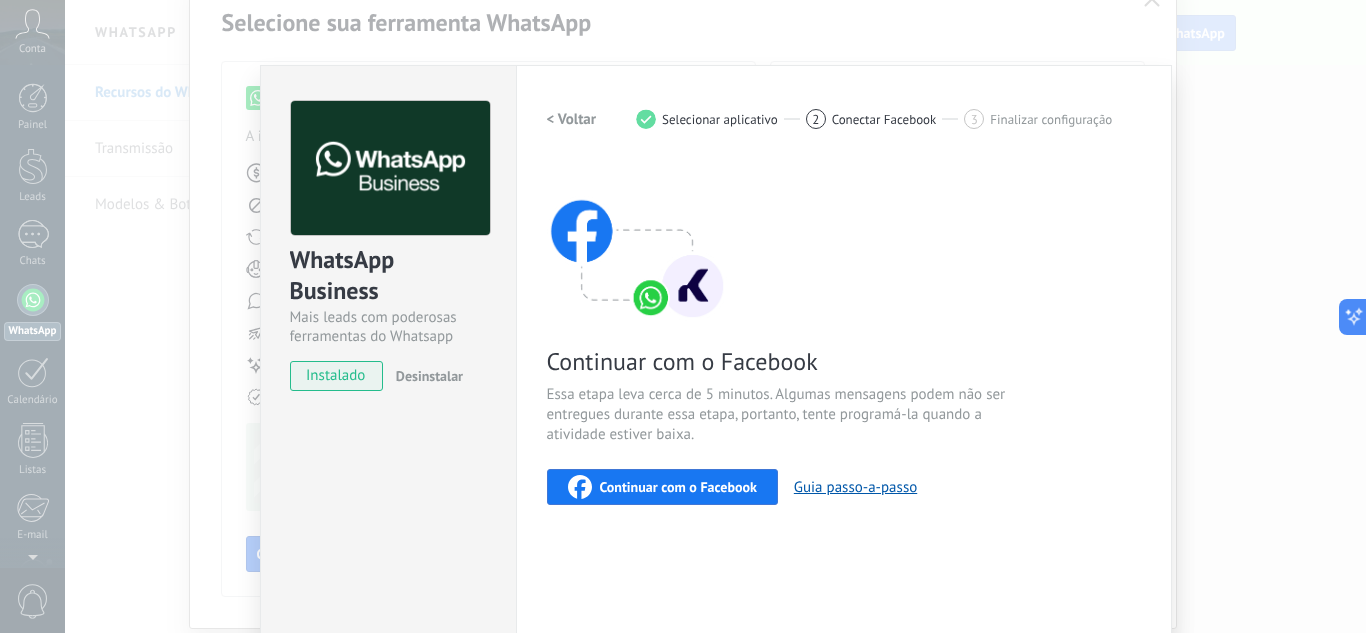 click on "WhatsApp Business Mais leads com poderosas ferramentas do Whatsapp instalado Desinstalar Quer testar a integração antes?   Escaneie o QR code   e veja como funciona. Configurações Autorização This tab logs the users who have granted integration access to this account. If you want to to remove a user's ability to send requests to the account on behalf of this integration, you can revoke access. If access is revoked from all users, the integration will stop working. This app is installed, but no one has given it access yet. WhatsApp Cloud API Mais _:  Salvar < Voltar 1 Selecionar aplicativo 2 Conectar Facebook 3 Finalizar configuração Continuar com o Facebook Essa etapa leva cerca de 5 minutos. Algumas mensagens podem não ser entregues durante essa etapa, portanto, tente programá-la quando a atividade estiver baixa. Continuar com o Facebook Guia passo-a-passo Precisa de ajuda?" at bounding box center [715, 316] 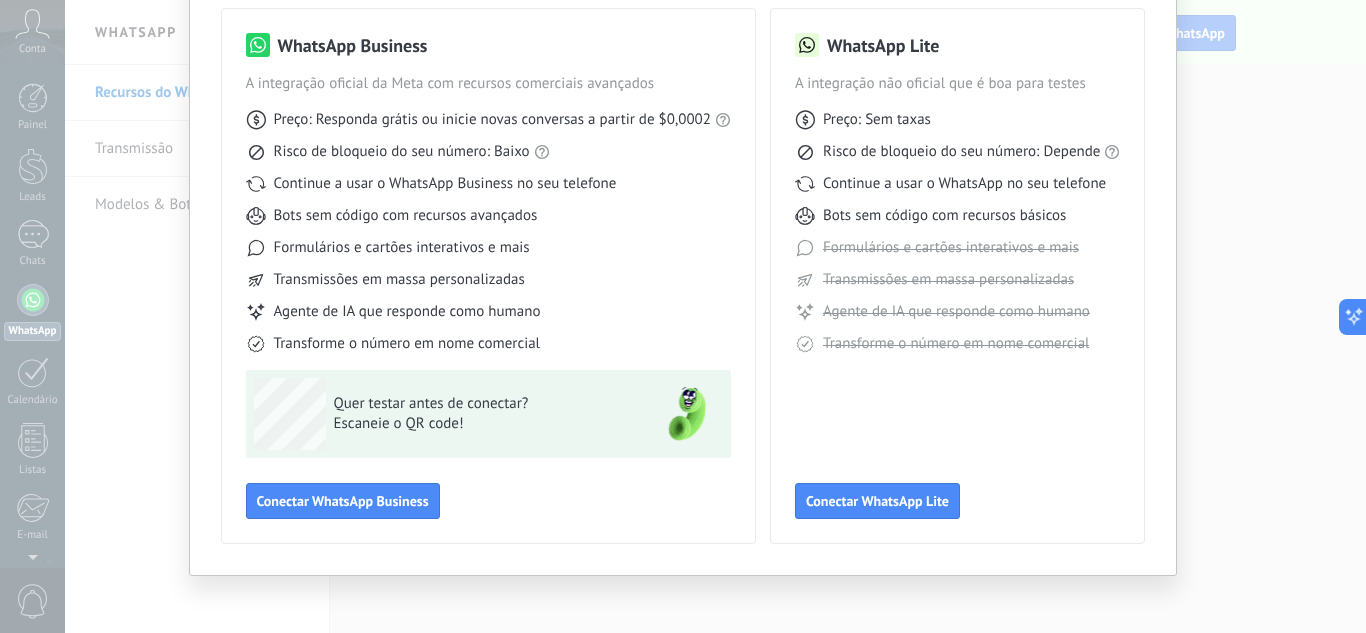 scroll, scrollTop: 152, scrollLeft: 0, axis: vertical 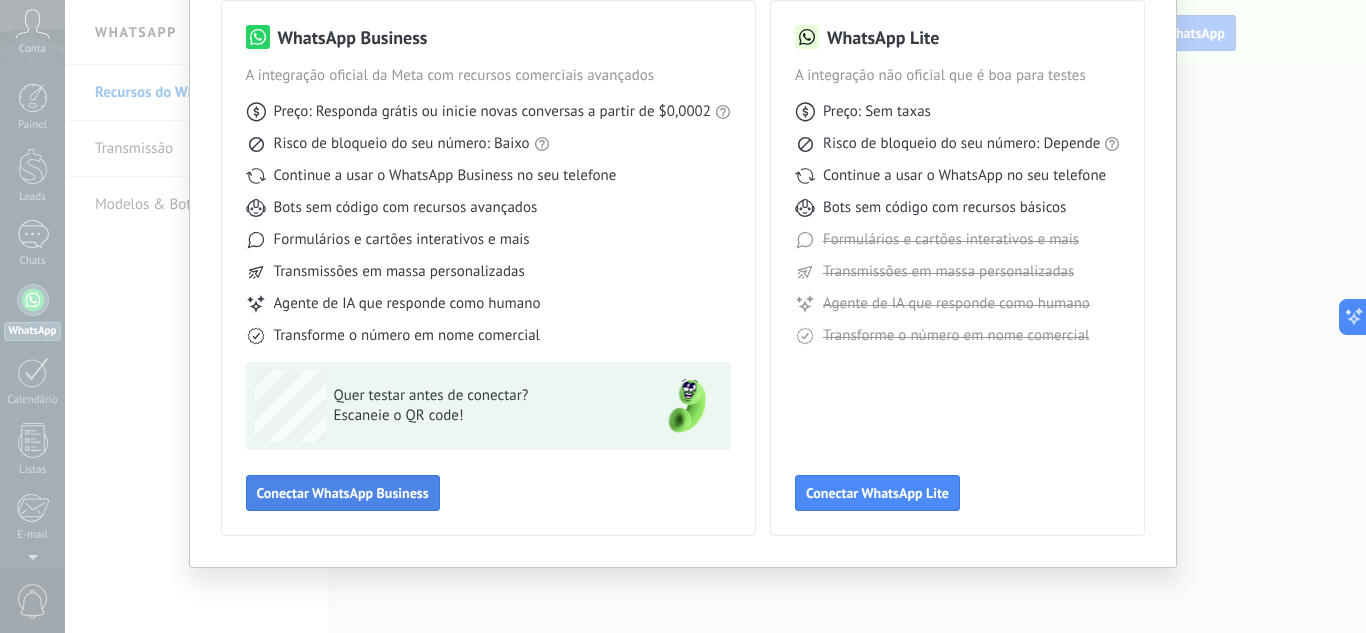 click on "Conectar WhatsApp Business" at bounding box center (343, 493) 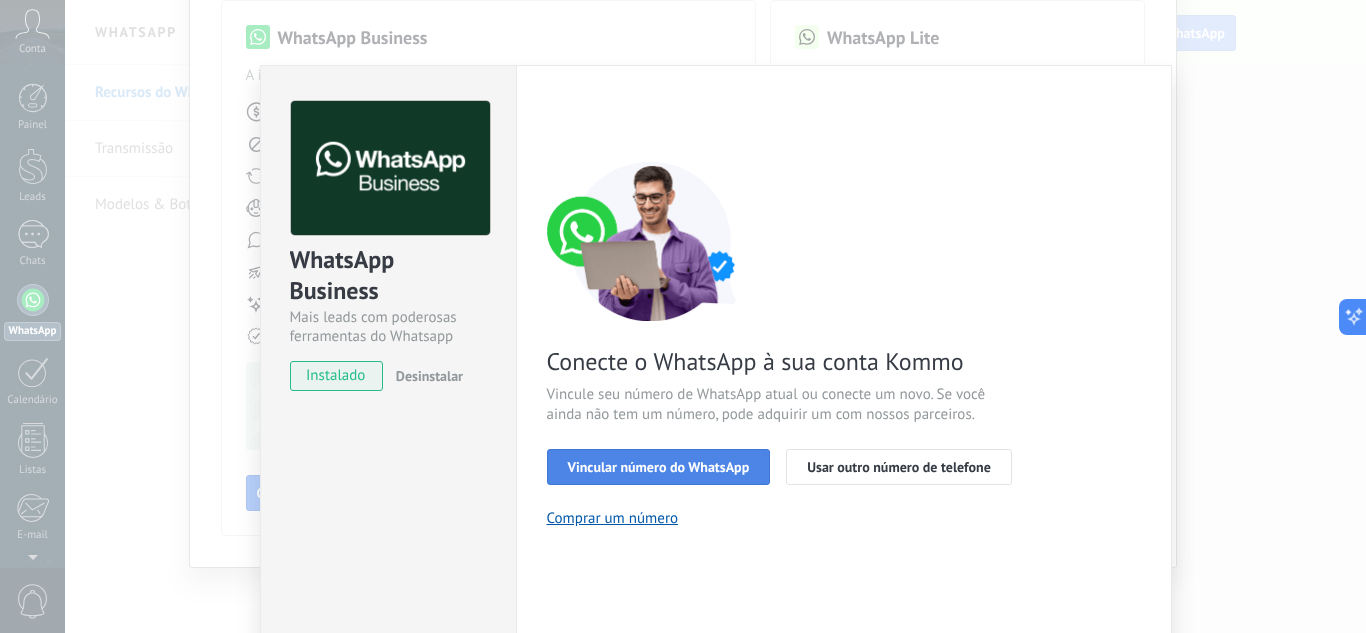click on "Vincular número do WhatsApp" at bounding box center (659, 467) 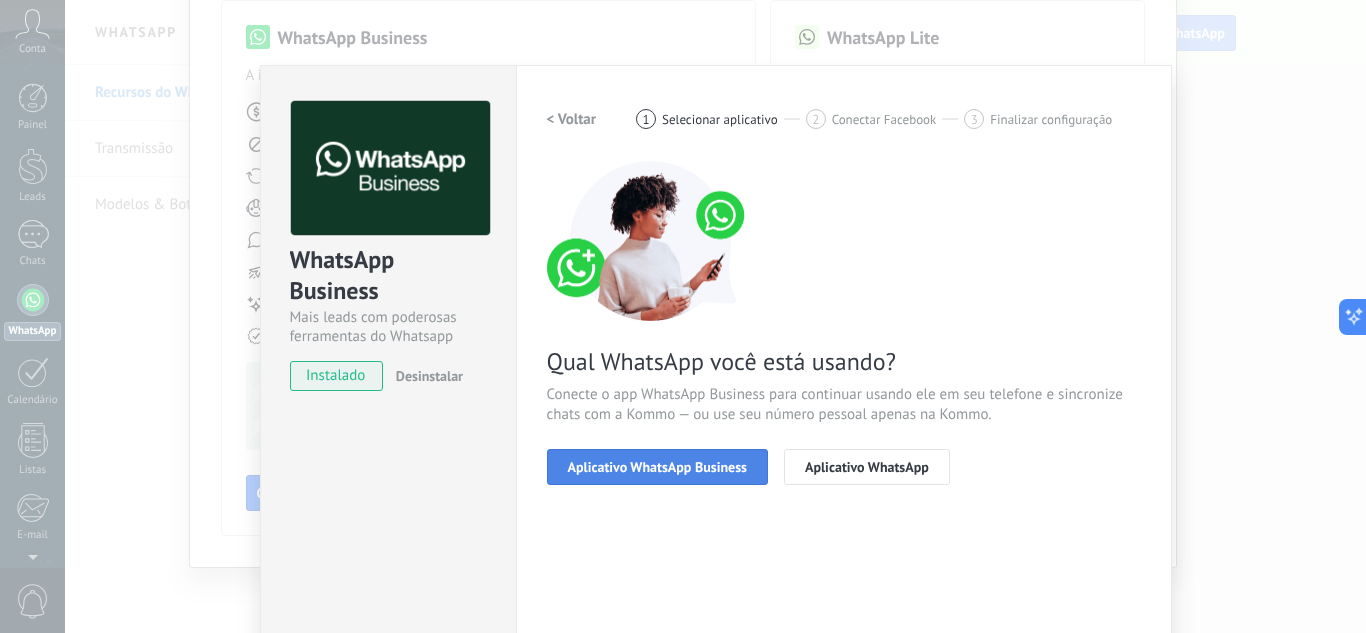 click on "Aplicativo WhatsApp Business" at bounding box center [657, 467] 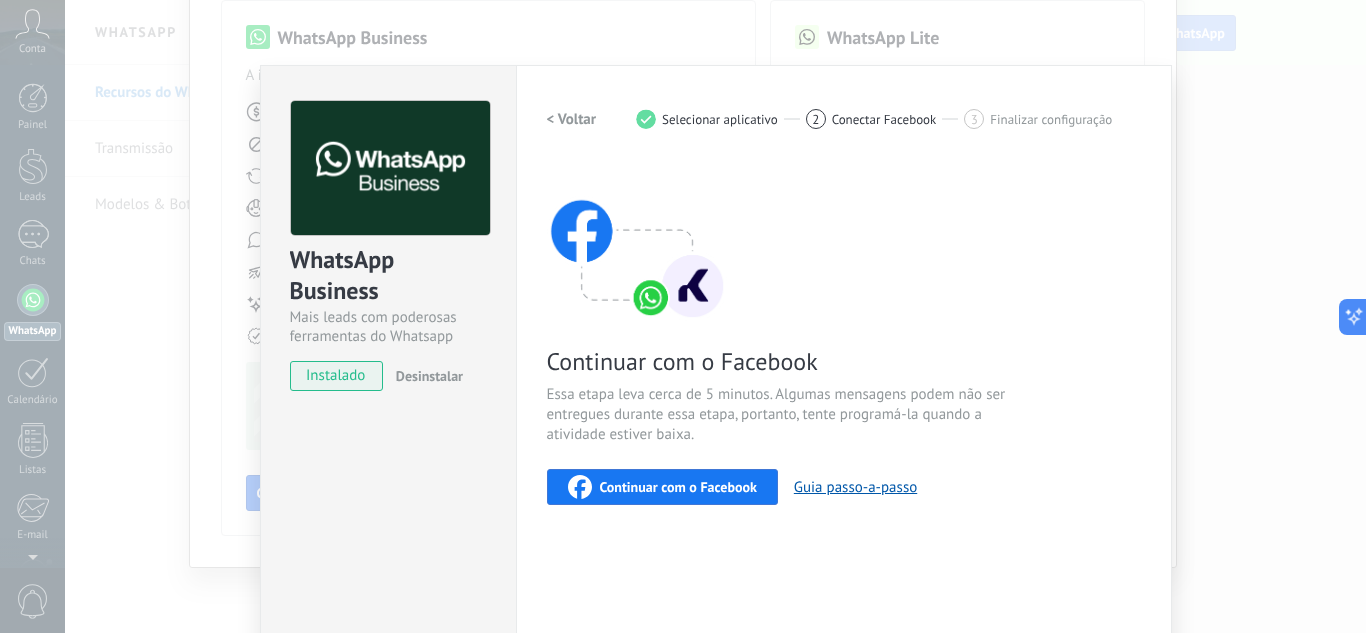 click on "Continuar com o Facebook" at bounding box center (678, 487) 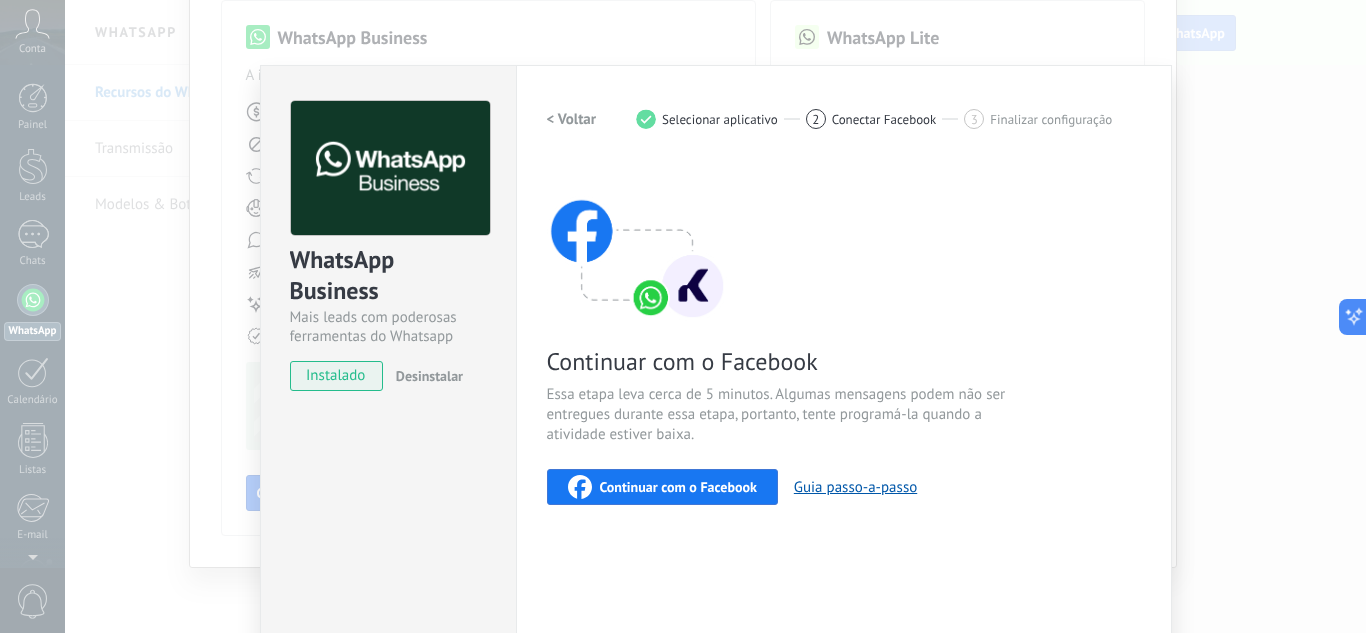 click on "2 Conectar Facebook" at bounding box center [885, 119] 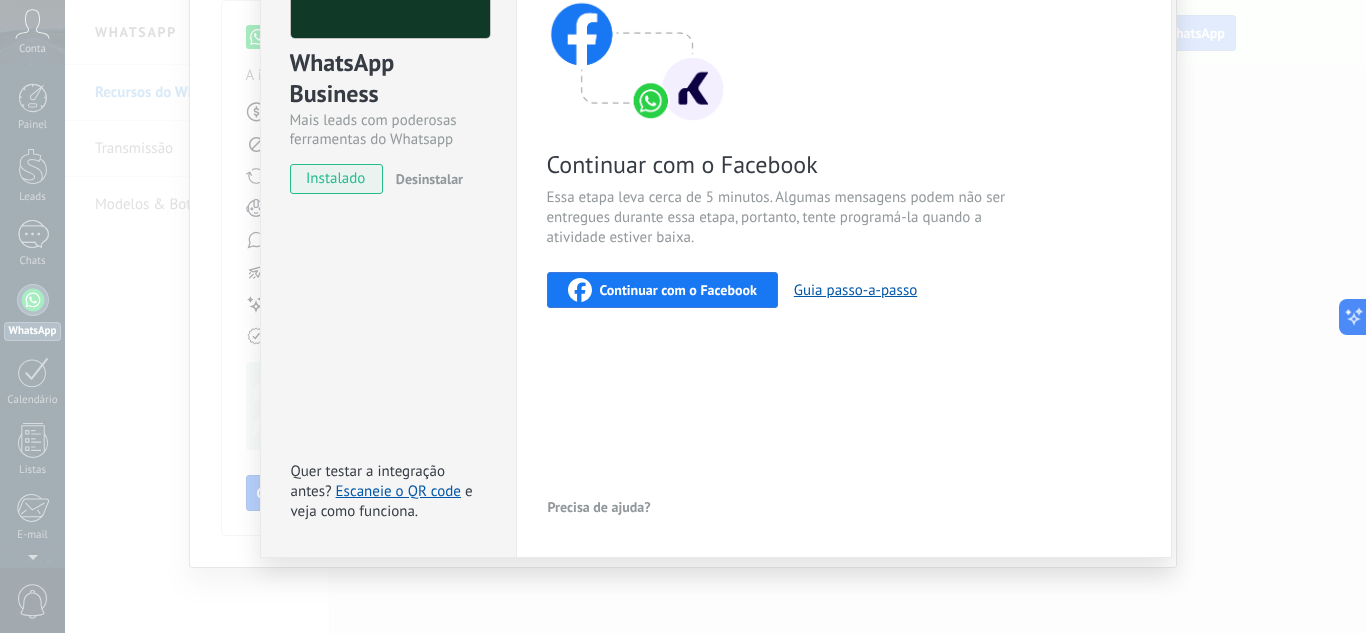 click on "WhatsApp Business Mais leads com poderosas ferramentas do Whatsapp instalado Desinstalar Quer testar a integração antes?   Escaneie o QR code   e veja como funciona. Configurações Autorização This tab logs the users who have granted integration access to this account. If you want to to remove a user's ability to send requests to the account on behalf of this integration, you can revoke access. If access is revoked from all users, the integration will stop working. This app is installed, but no one has given it access yet. WhatsApp Cloud API Mais _:  Salvar < Voltar 1 Selecionar aplicativo 2 Conectar Facebook 3 Finalizar configuração Continuar com o Facebook Essa etapa leva cerca de 5 minutos. Algumas mensagens podem não ser entregues durante essa etapa, portanto, tente programá-la quando a atividade estiver baixa. Continuar com o Facebook Guia passo-a-passo Precisa de ajuda?" at bounding box center [715, 316] 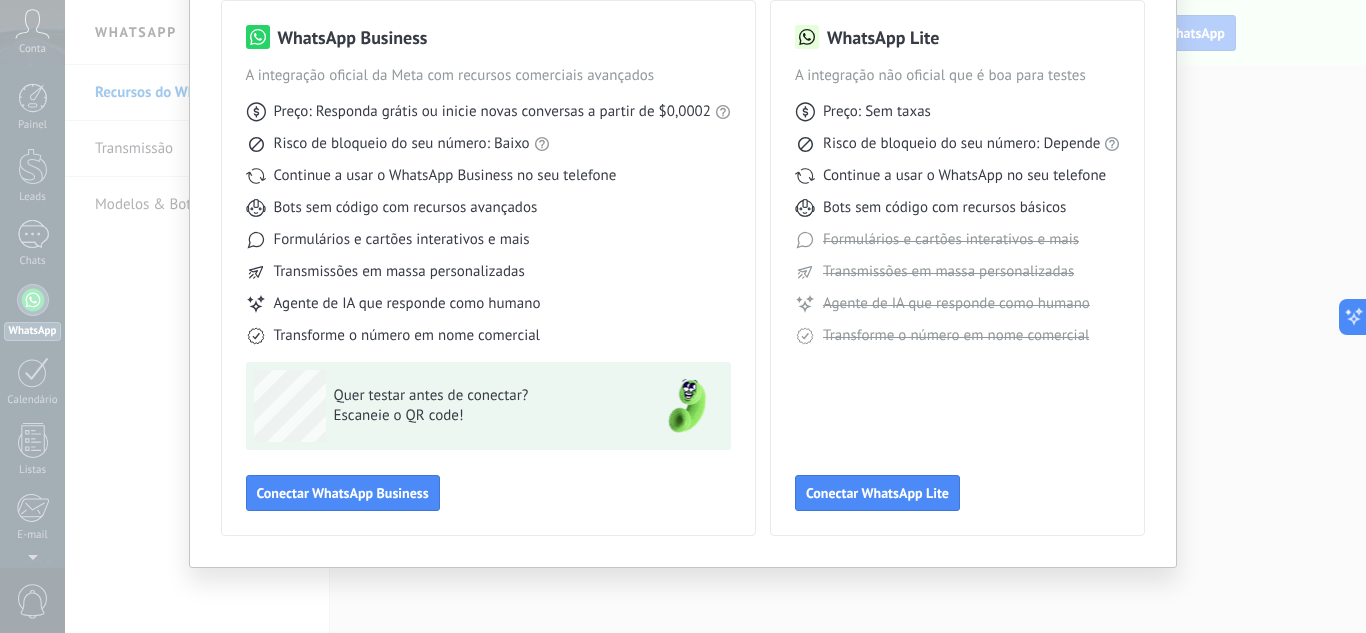 scroll, scrollTop: 0, scrollLeft: 0, axis: both 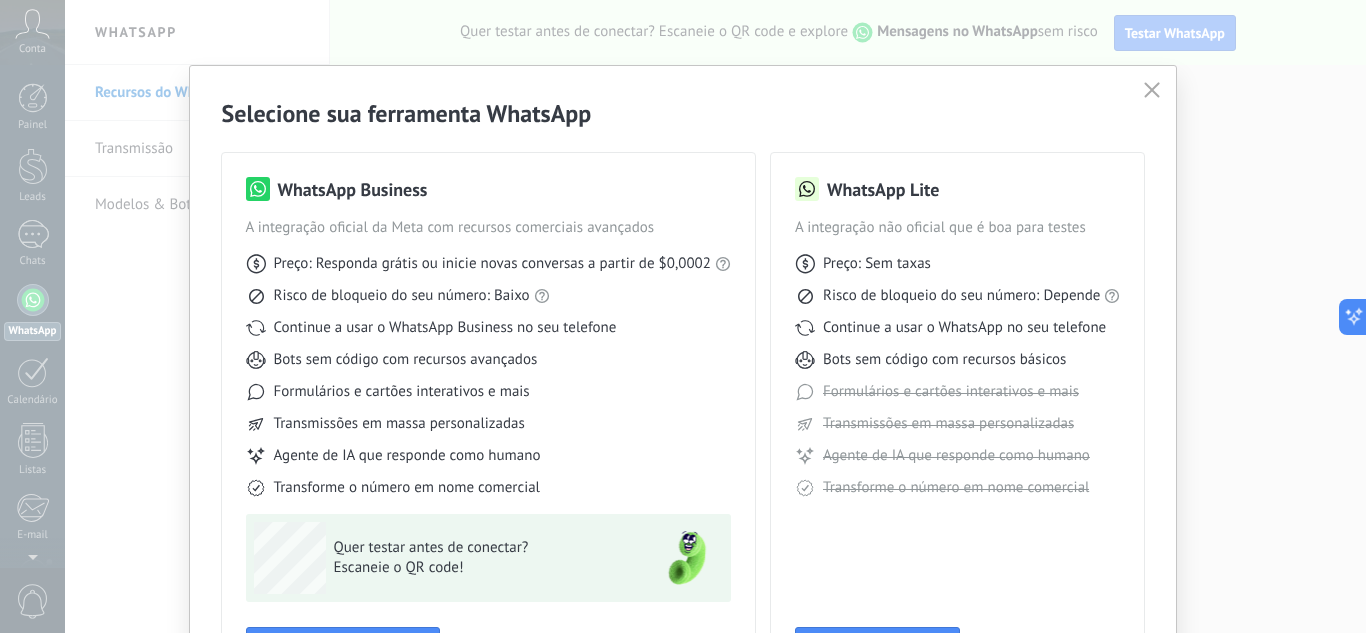 click on "Selecione sua ferramenta WhatsApp WhatsApp Business A integração oficial da Meta com recursos comerciais avançados Preço: Responda grátis ou inicie novas conversas a partir de $0,0002 Risco de bloqueio do seu número: Baixo Continue a usar o WhatsApp Business no seu telefone Bots sem código com recursos avançados Formulários e cartões interativos e mais Transmissões em massa personalizadas Agente de IA que responde como humano Transforme o número em nome comercial Quer testar antes de conectar? Escaneie o QR code! Conectar WhatsApp Business WhatsApp Lite A integração não oficial que é boa para testes Preço: Sem taxas Risco de bloqueio do seu número: Depende Continue a usar o WhatsApp no seu telefone Bots sem código com recursos básicos Formulários e cartões interativos e mais Transmissões em massa personalizadas Agente de IA que responde como humano Transforme o número em nome comercial Conectar WhatsApp Lite" at bounding box center [683, 316] 